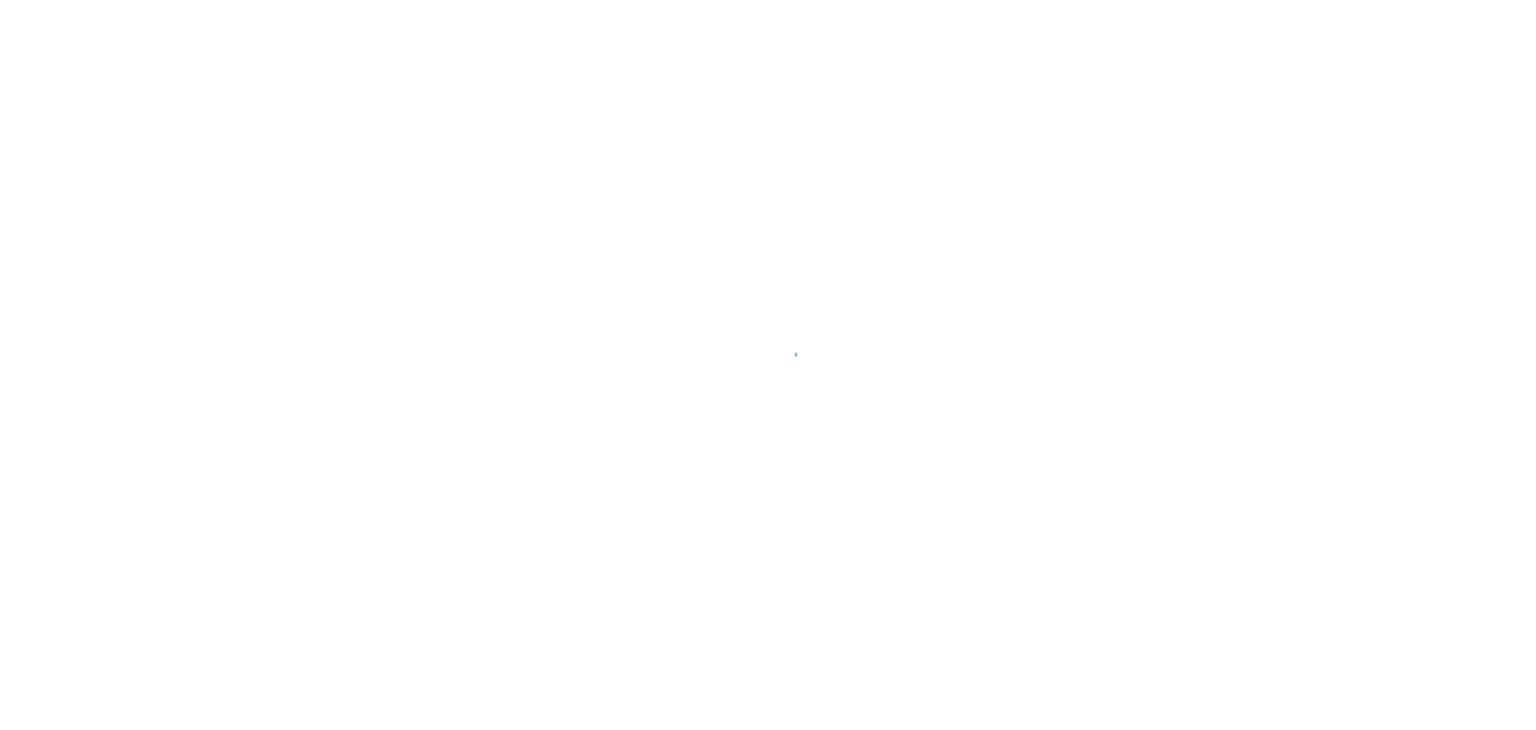 scroll, scrollTop: 0, scrollLeft: 0, axis: both 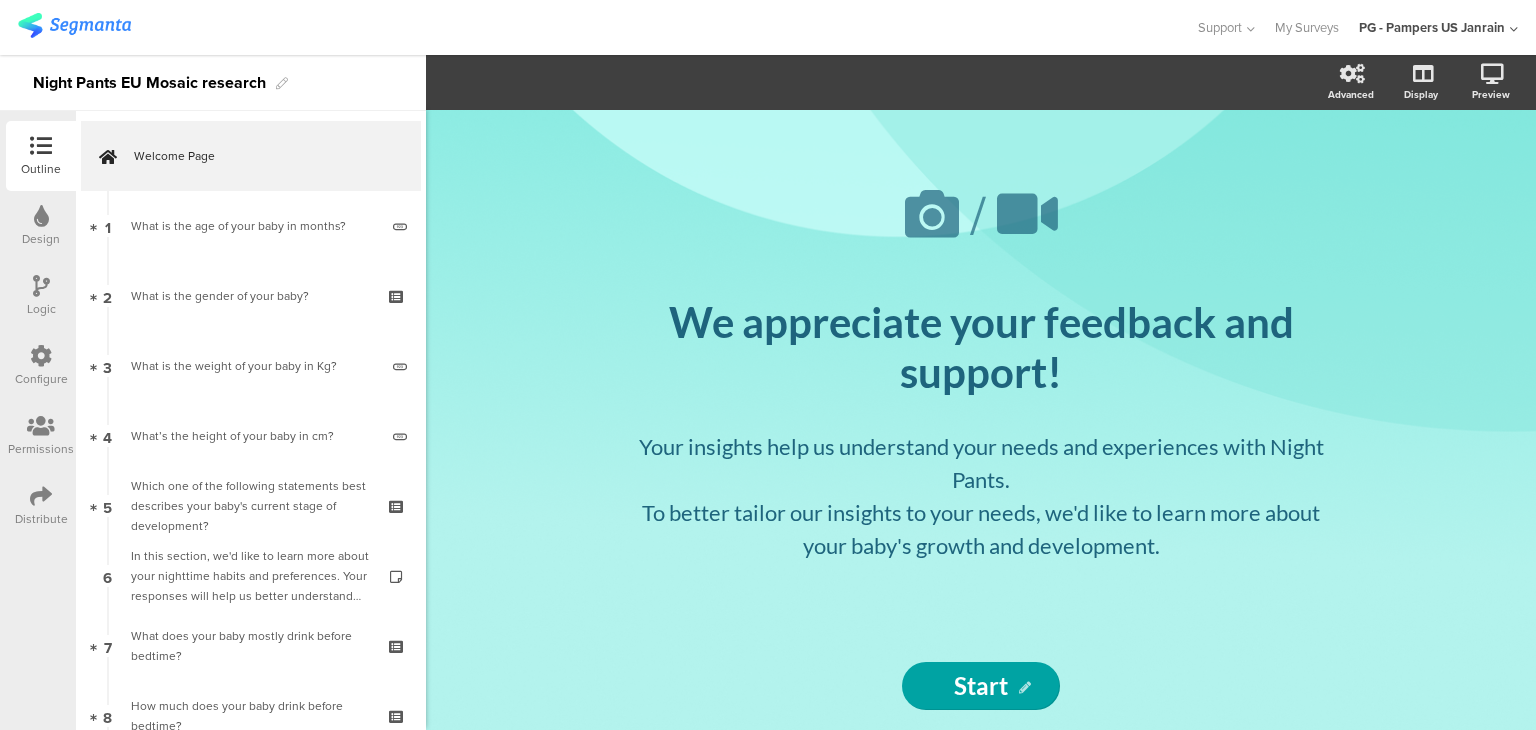 click at bounding box center [1514, 29] 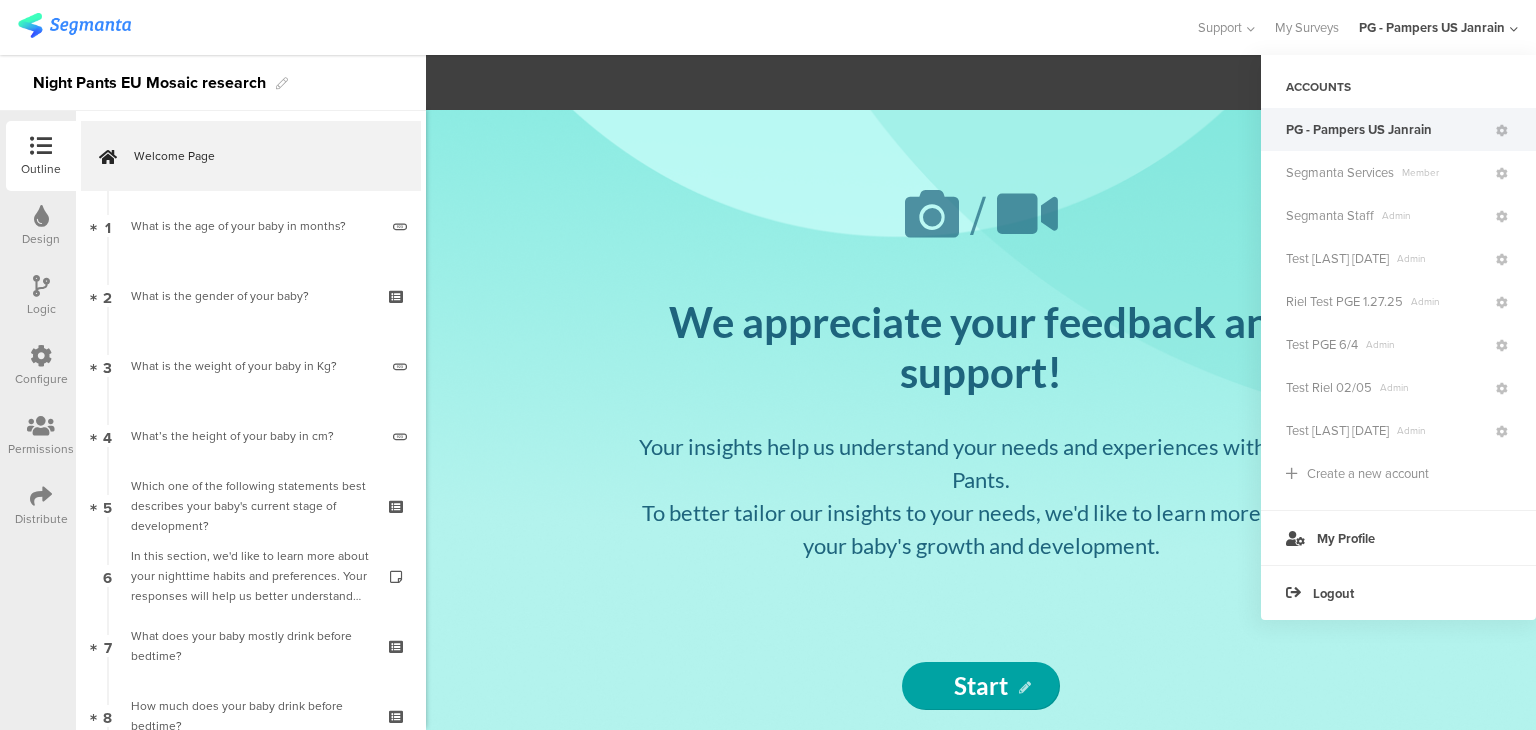 click on "PG - Pampers US Janrain" at bounding box center (1432, 27) 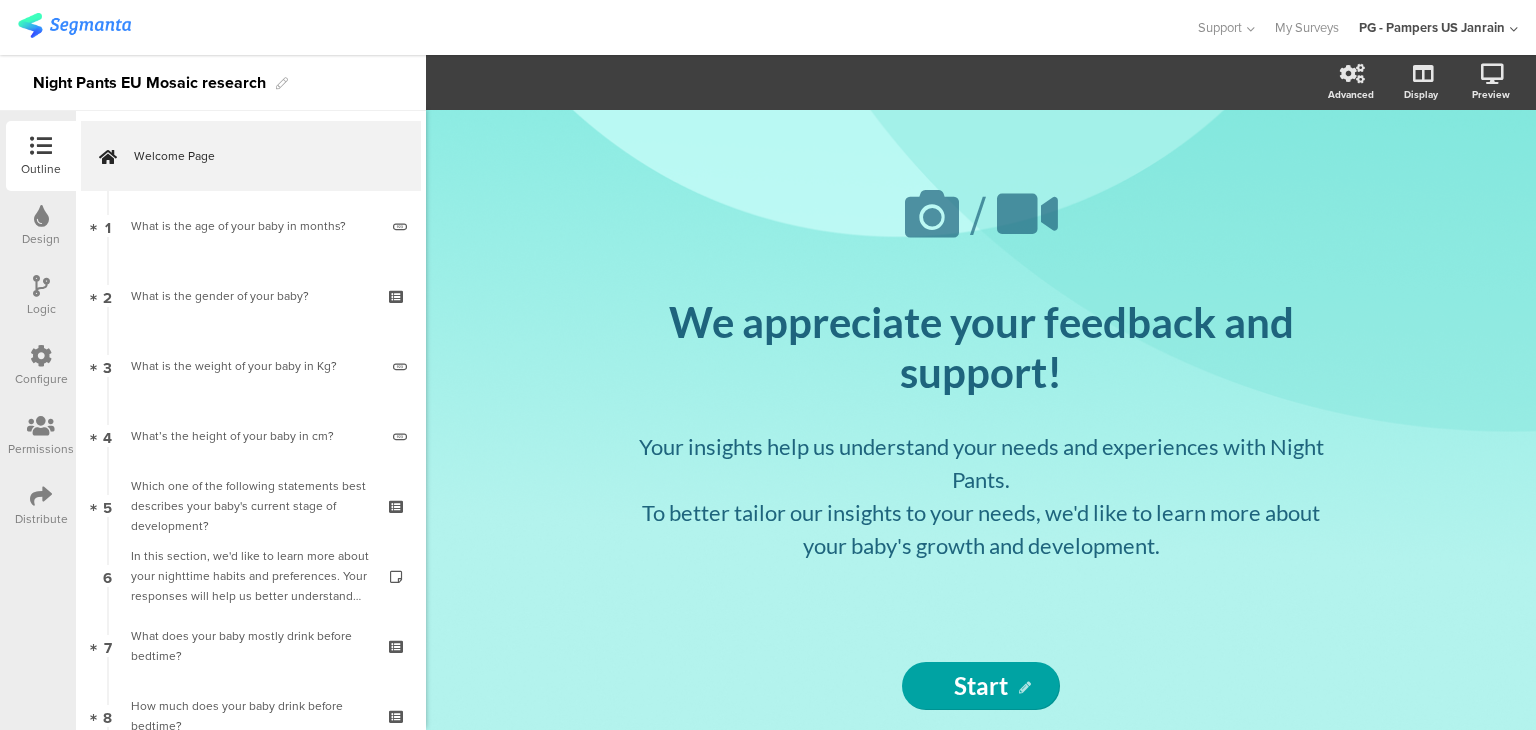click at bounding box center (1514, 29) 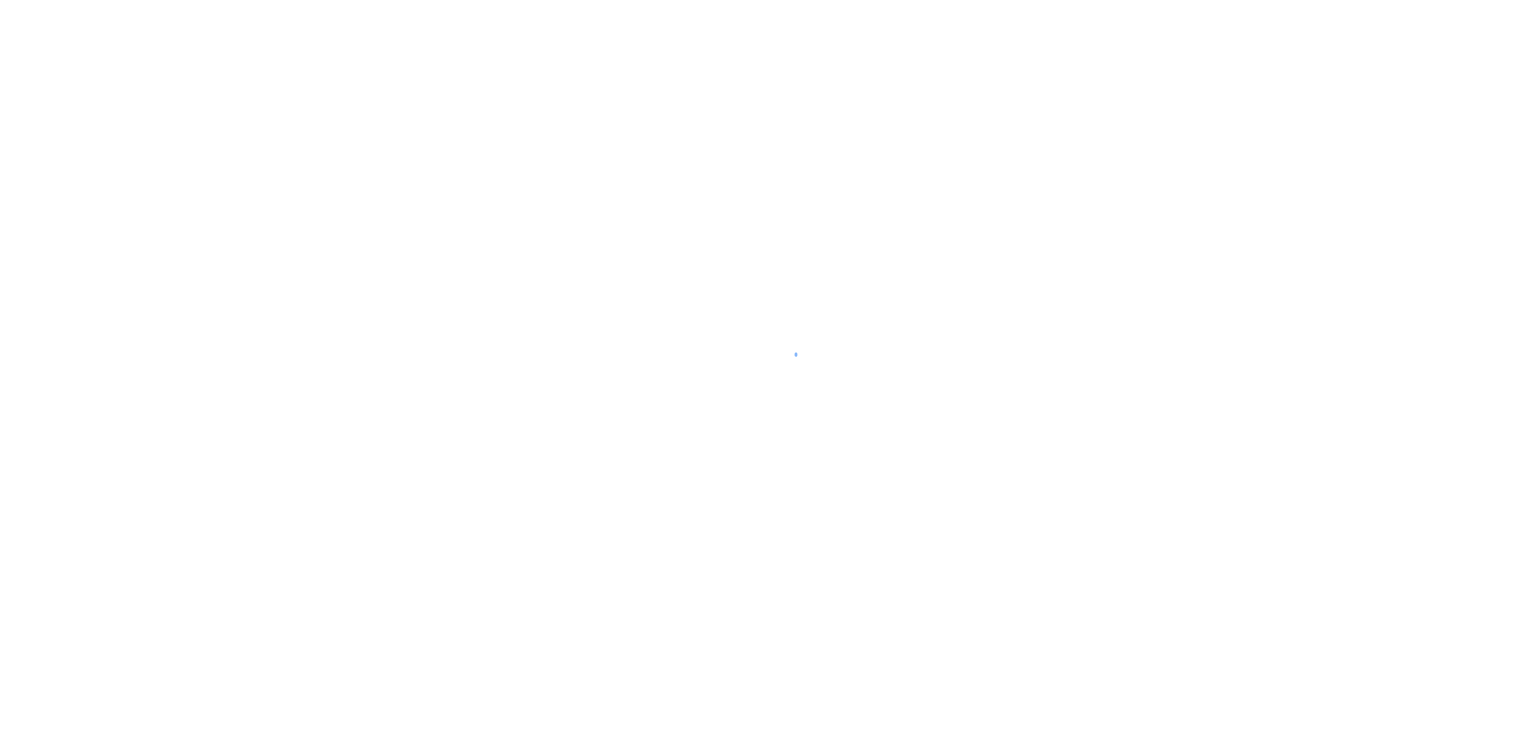 scroll, scrollTop: 0, scrollLeft: 0, axis: both 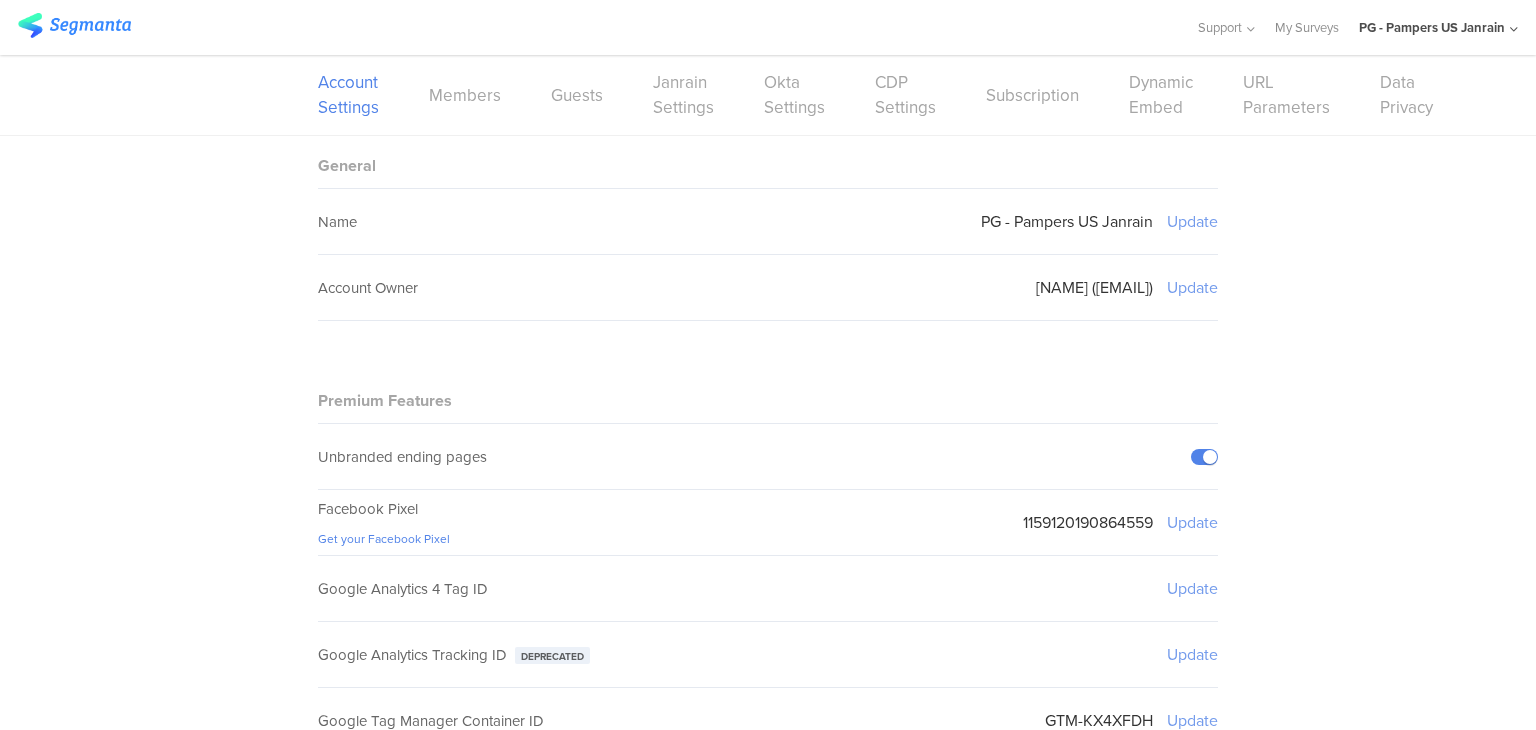 drag, startPoint x: 1140, startPoint y: 289, endPoint x: 852, endPoint y: 271, distance: 288.56195 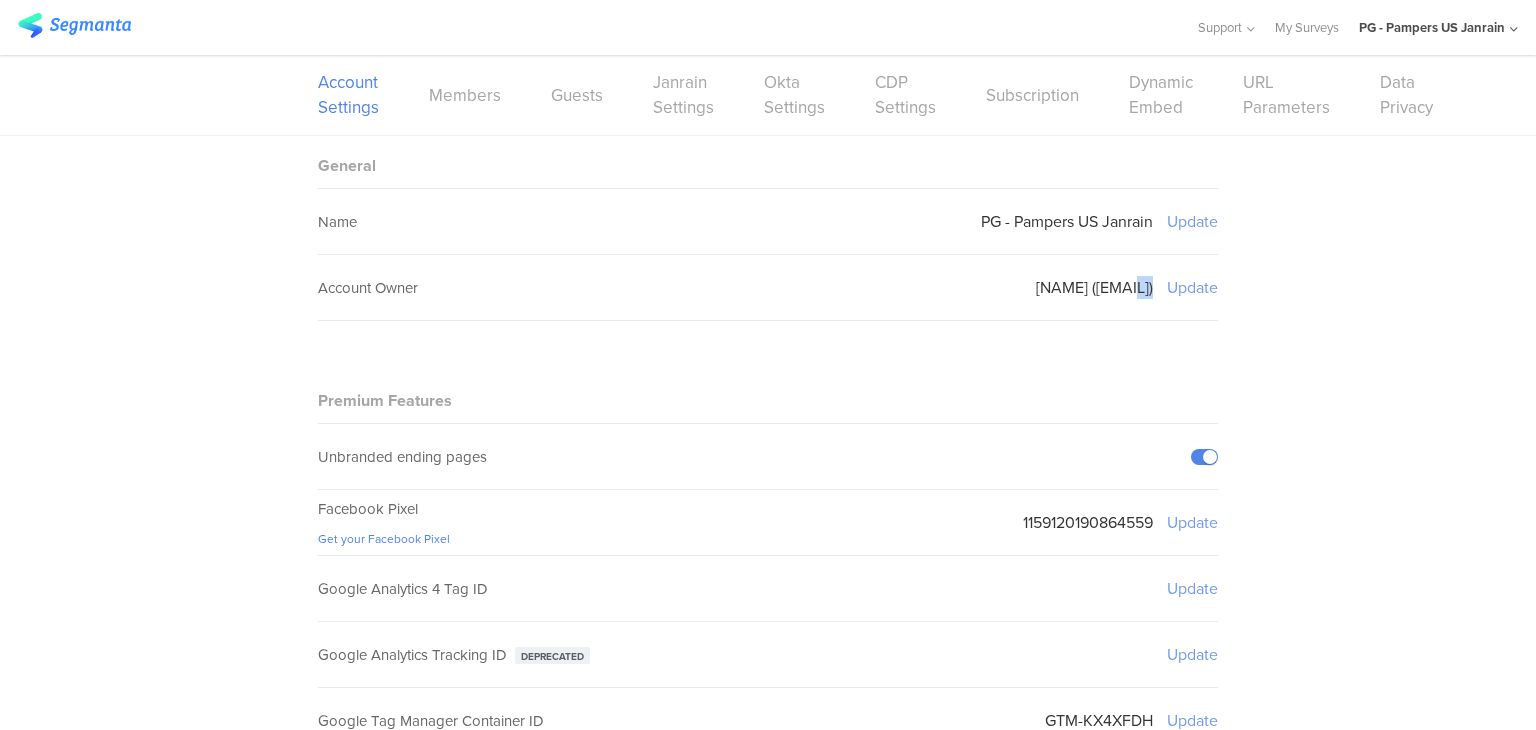 drag, startPoint x: 1117, startPoint y: 282, endPoint x: 1017, endPoint y: 293, distance: 100.60318 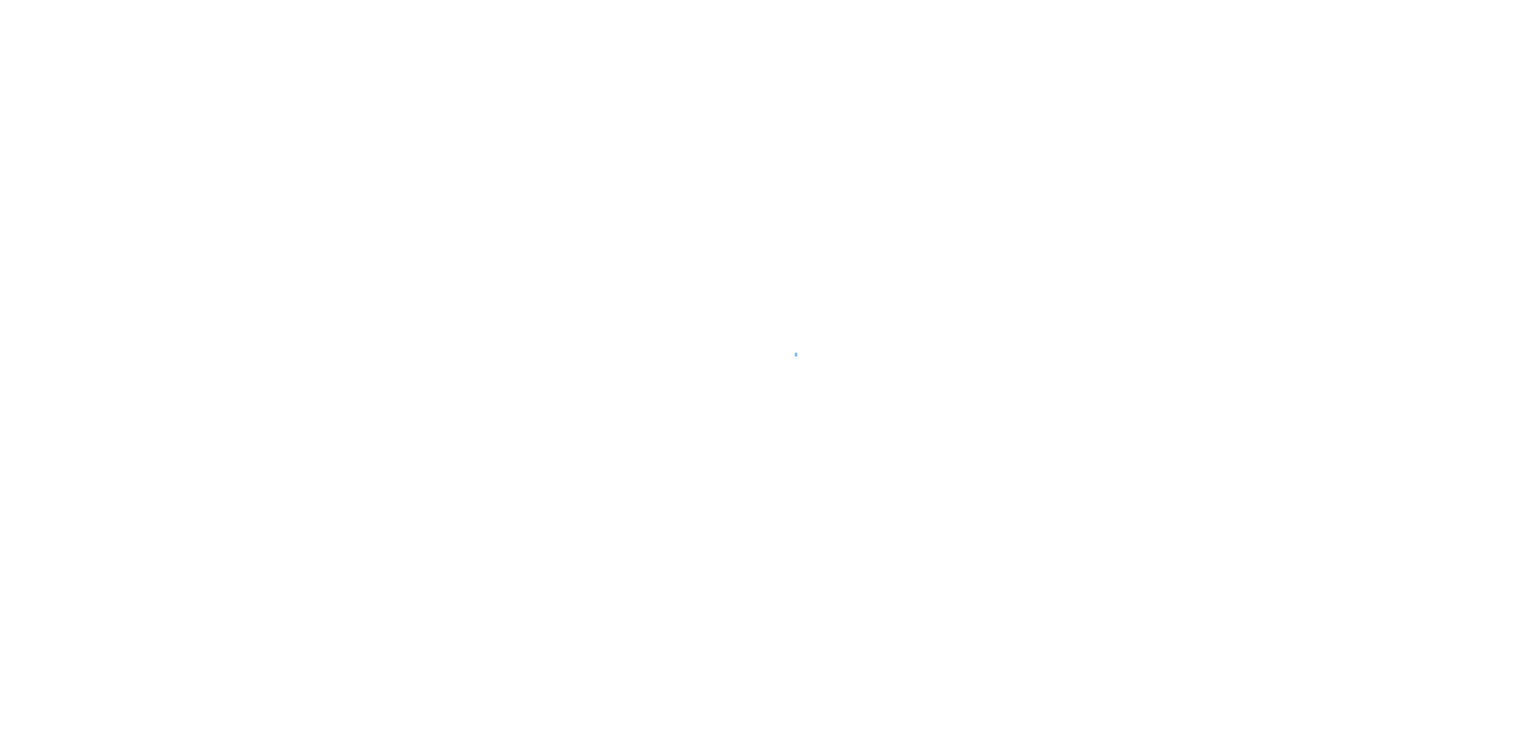 scroll, scrollTop: 0, scrollLeft: 0, axis: both 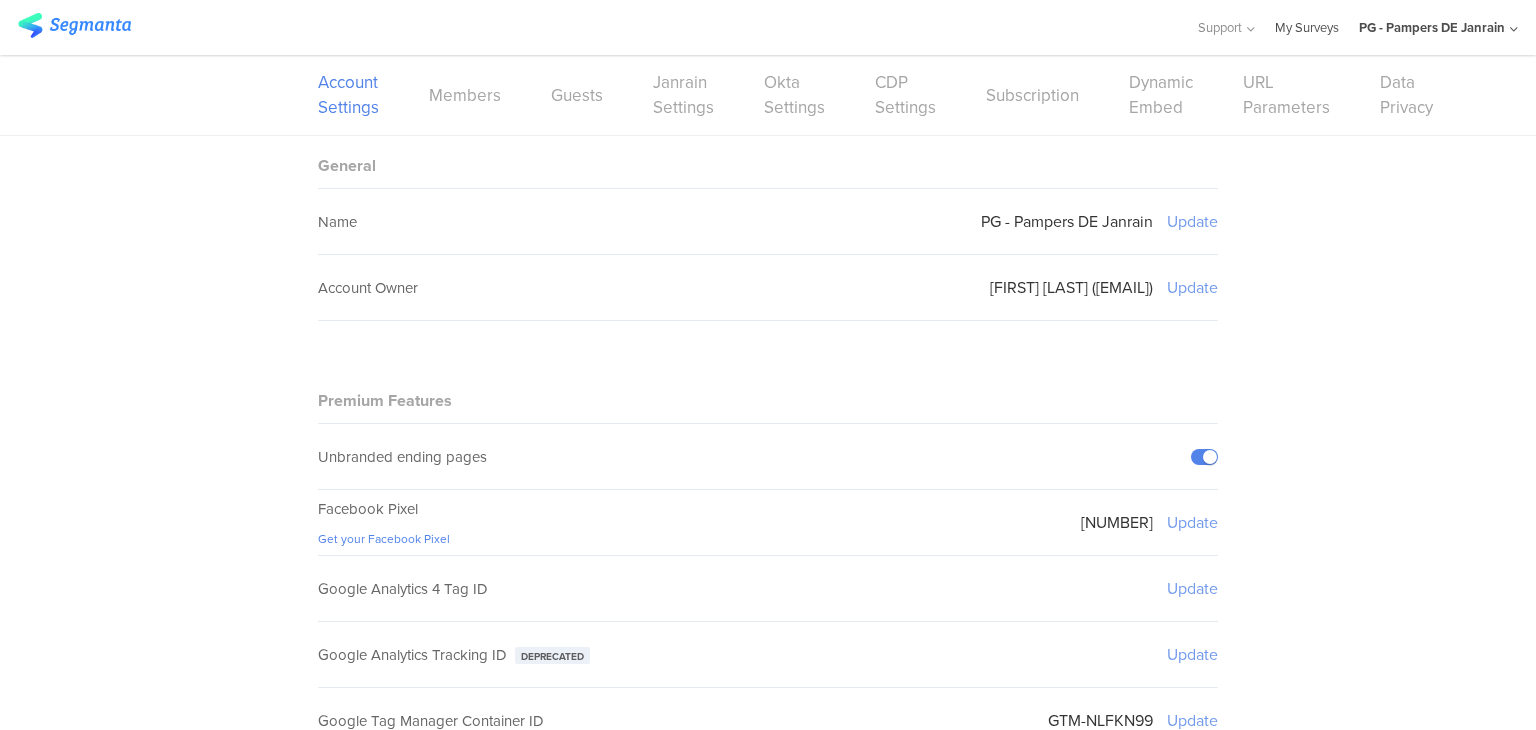 click on "My Surveys" at bounding box center (1307, 27) 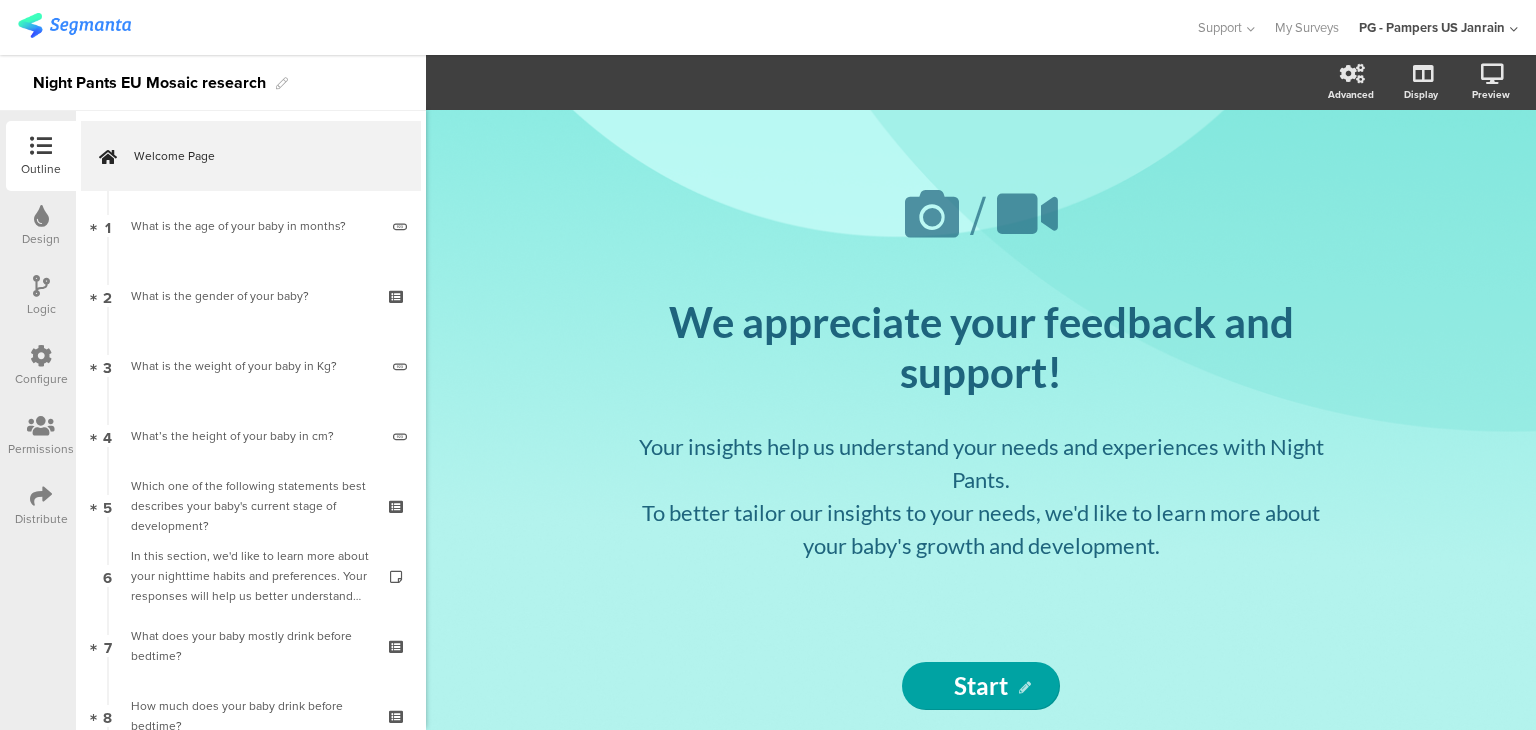 scroll, scrollTop: 0, scrollLeft: 0, axis: both 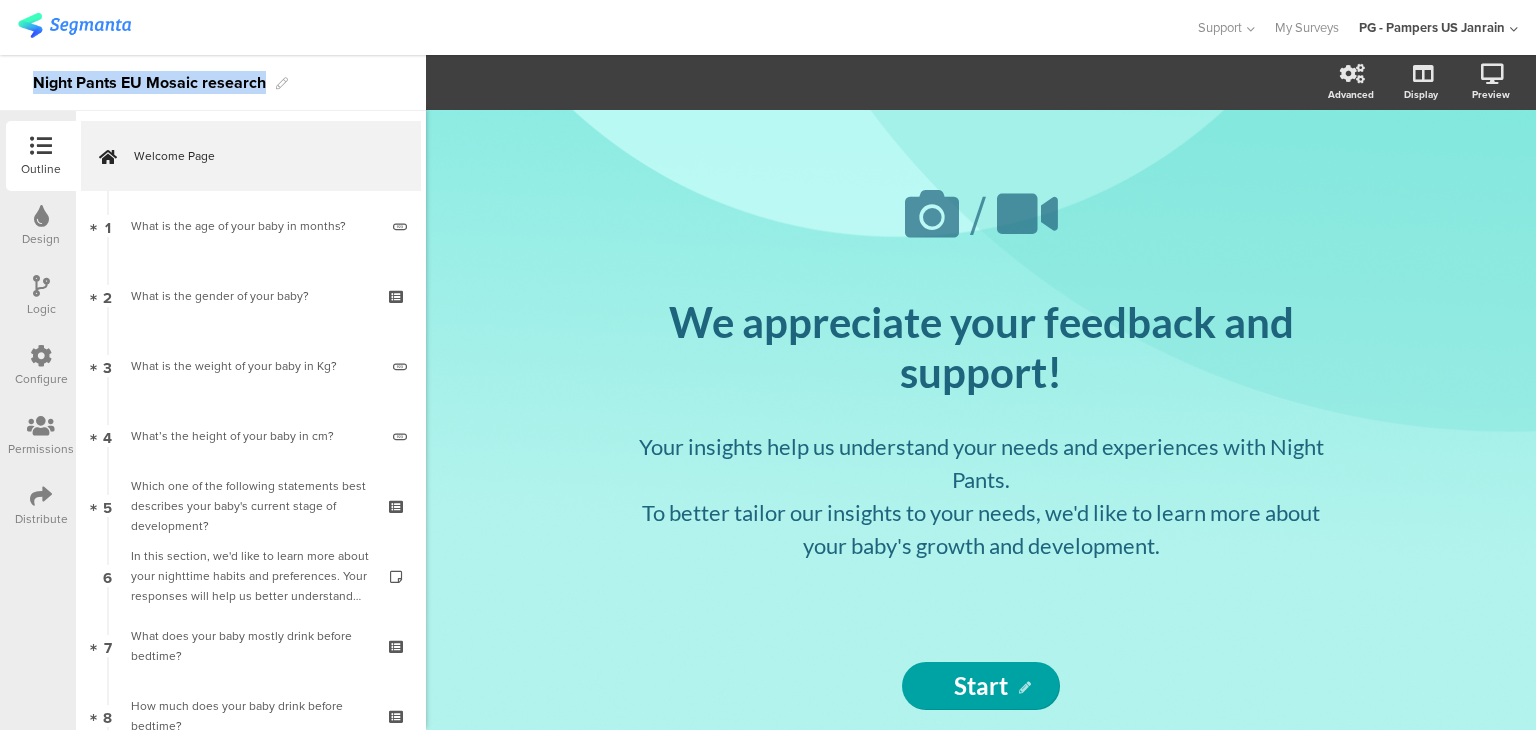 drag, startPoint x: 37, startPoint y: 79, endPoint x: 266, endPoint y: 89, distance: 229.21823 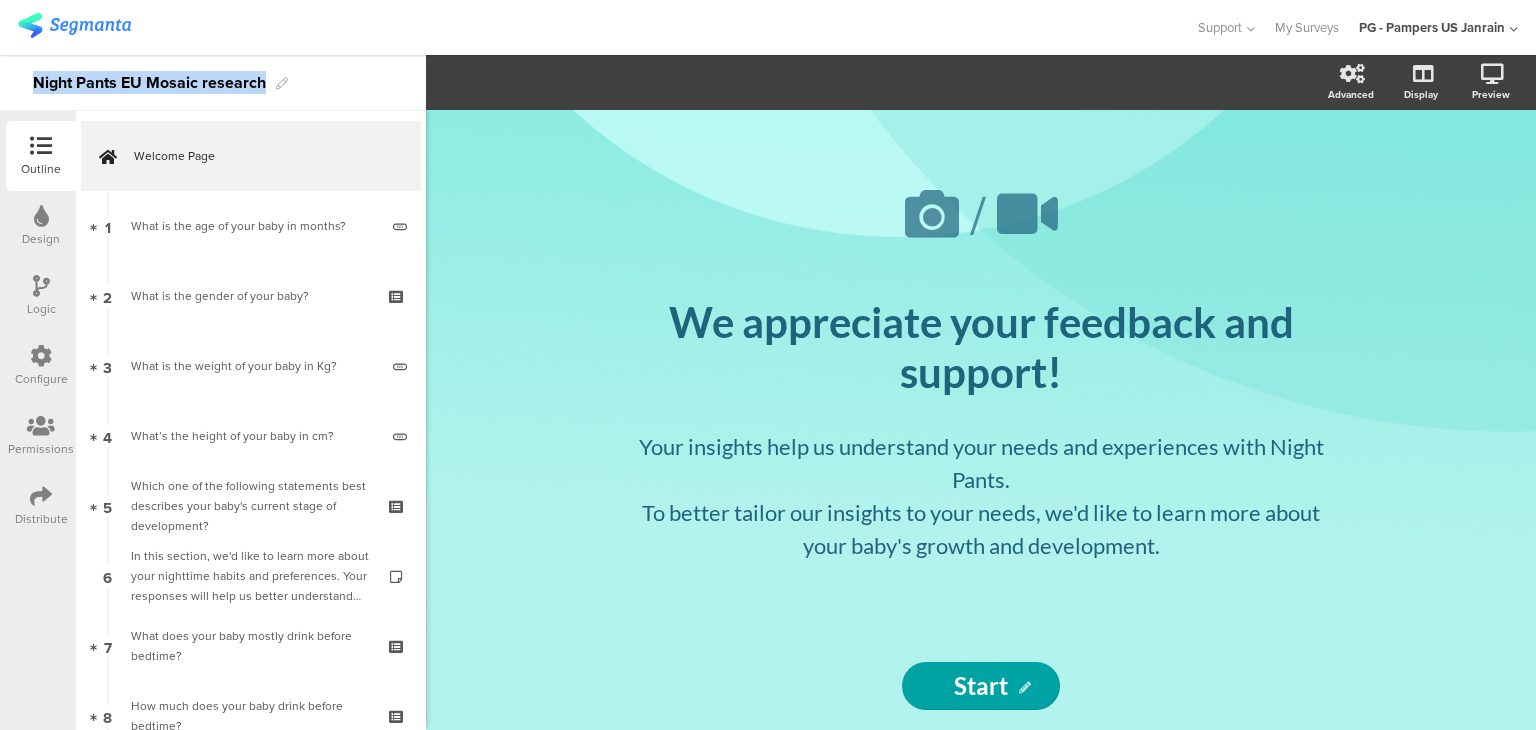 click on "Night Pants EU Mosaic research" at bounding box center (213, 83) 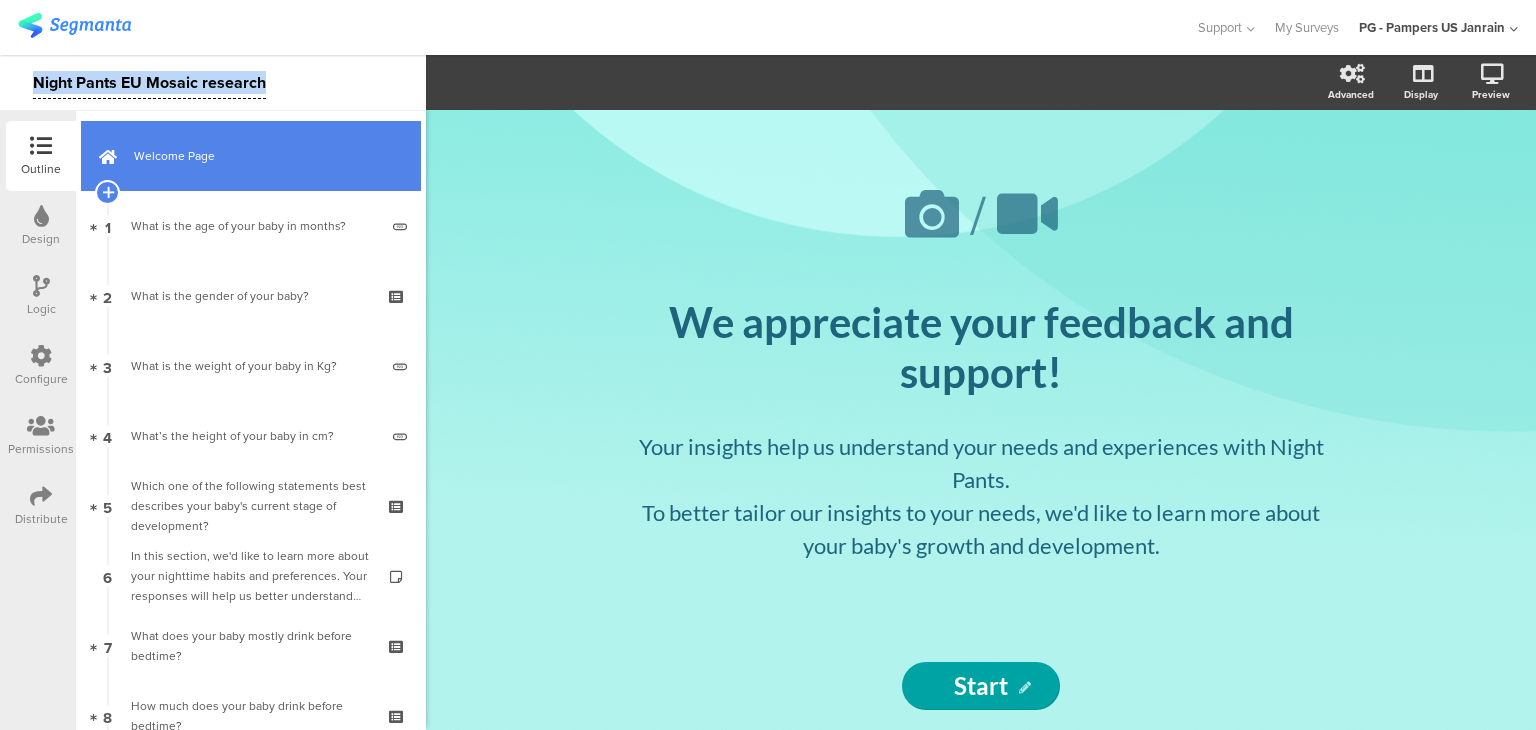 copy on "Night Pants EU Mosaic research" 